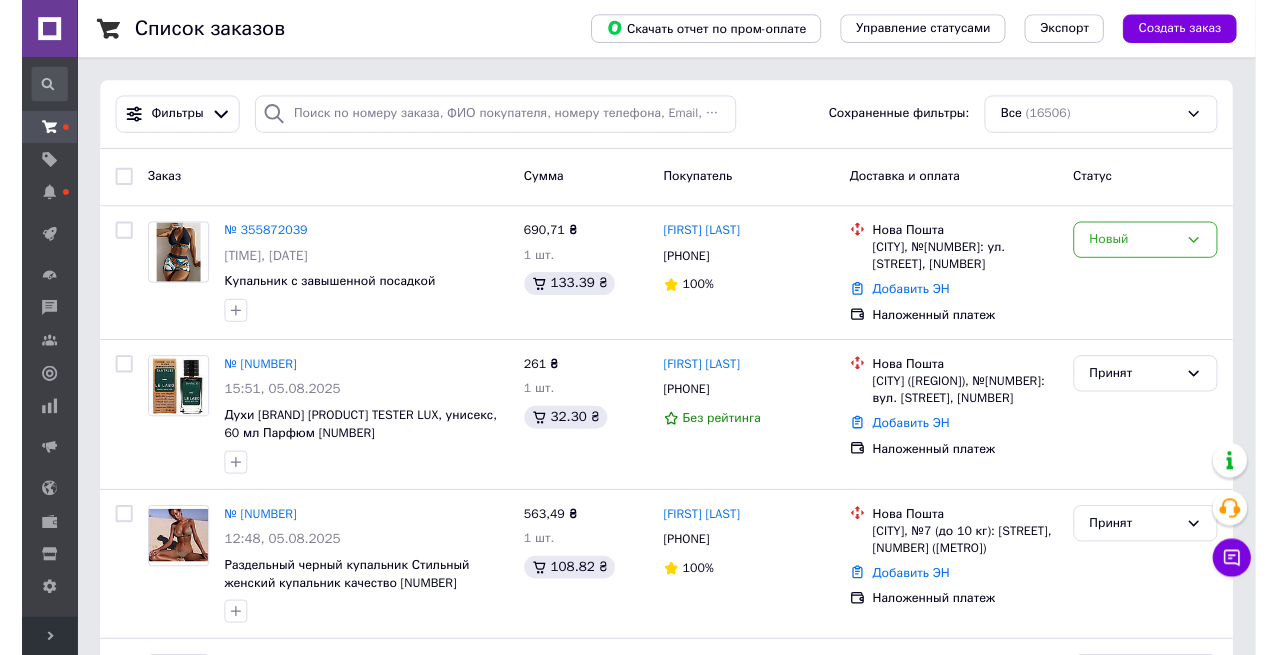scroll, scrollTop: 0, scrollLeft: 0, axis: both 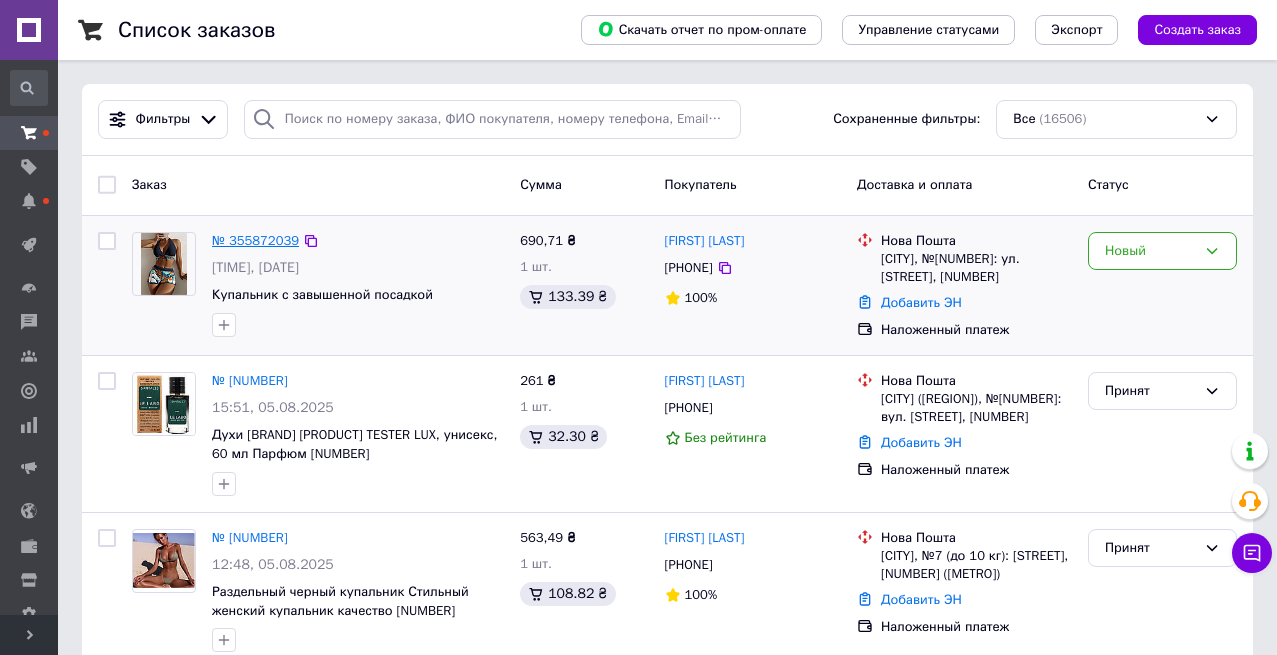 click on "№ 355872039" at bounding box center (255, 240) 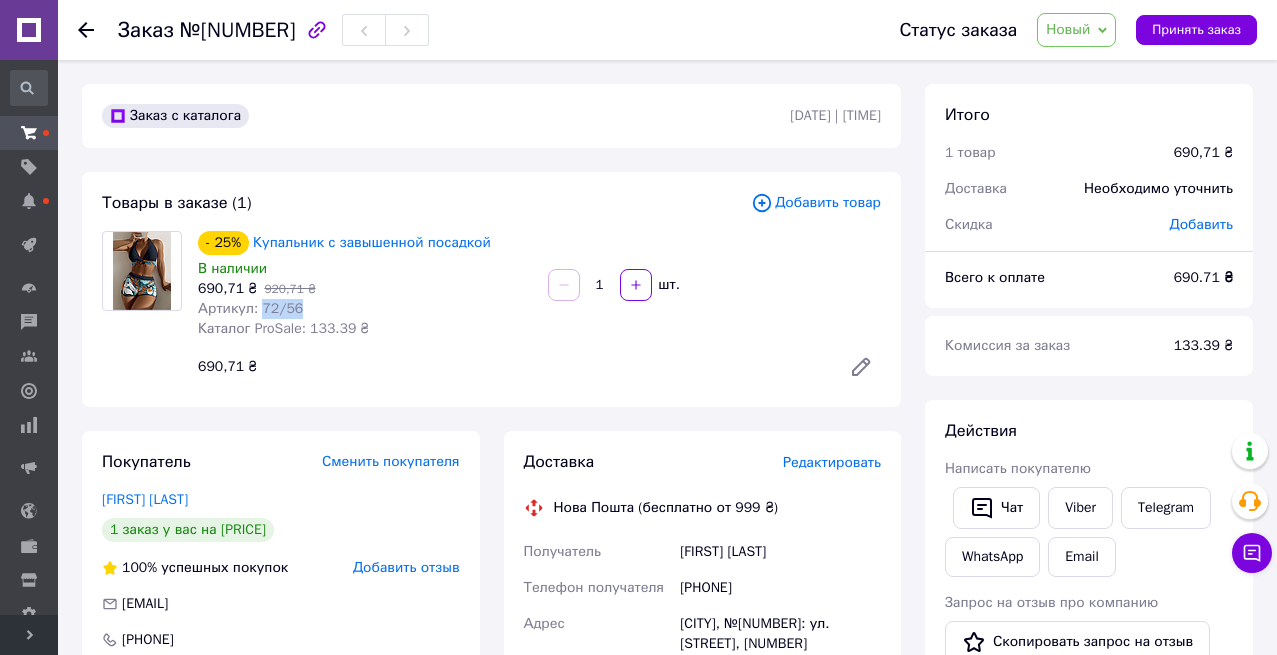 drag, startPoint x: 311, startPoint y: 354, endPoint x: 261, endPoint y: 348, distance: 50.358715 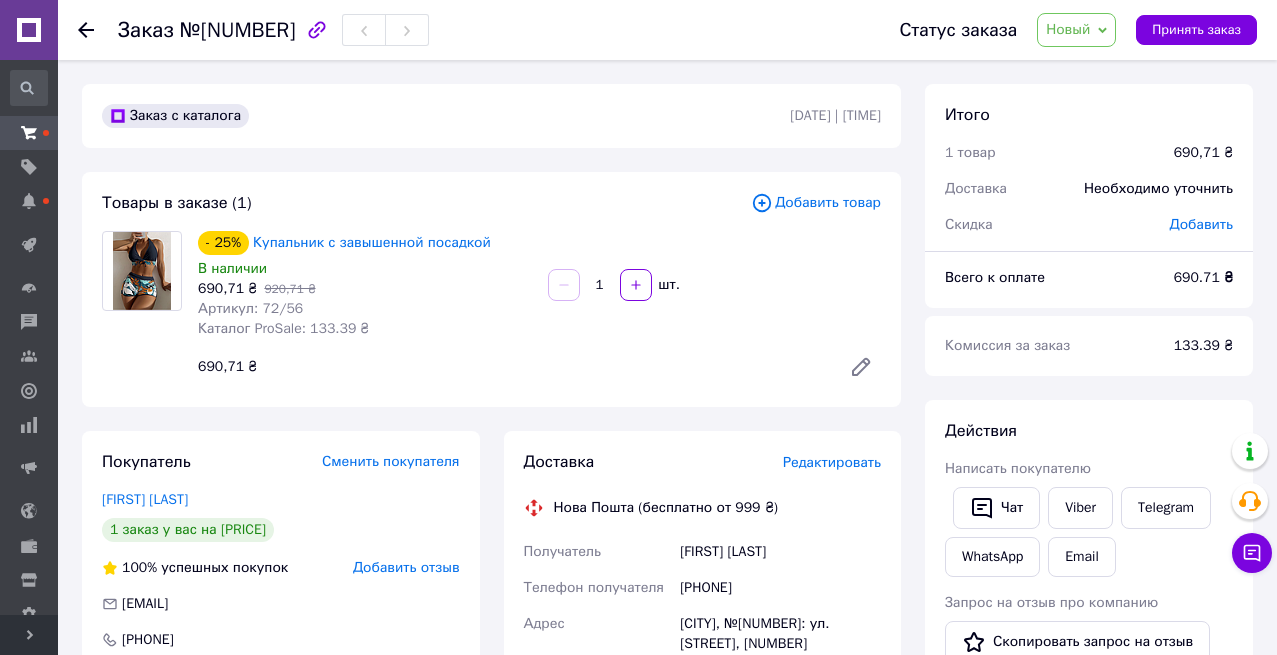 click on "Итого 1 товар [PRICE] Доставка Необходимо уточнить Скидка Добавить Всего к оплате [PRICE] Комиссия за заказ [PRICE] Действия Написать покупателю   Чат Viber Telegram WhatsApp Email Запрос на отзыв про компанию   Скопировать запрос на отзыв У вас есть 30 дней, чтобы отправить запрос на отзыв покупателю, скопировав ссылку.   Выдать чек   Скачать PDF   Печать PDF   Дублировать заказ Метки Личные заметки, которые видите только вы. По ним можно фильтровать заказы Примечания Осталось 300 символов Очистить Сохранить" at bounding box center [1089, 757] 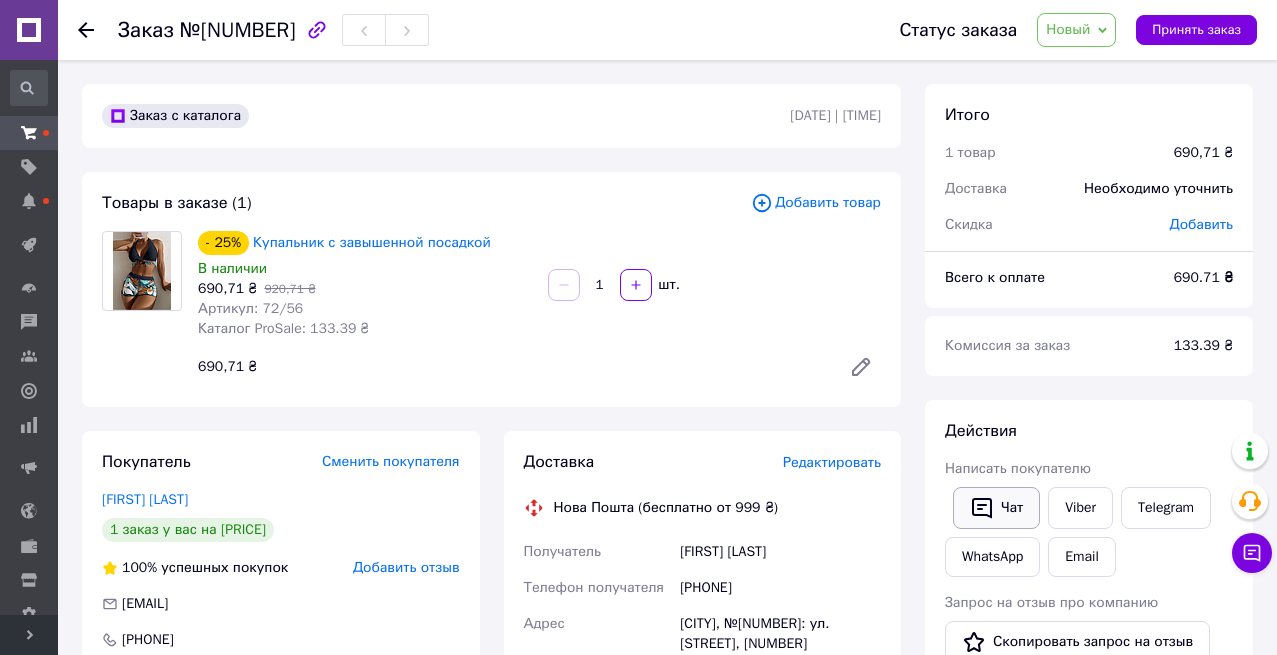 click on "Чат" at bounding box center [996, 508] 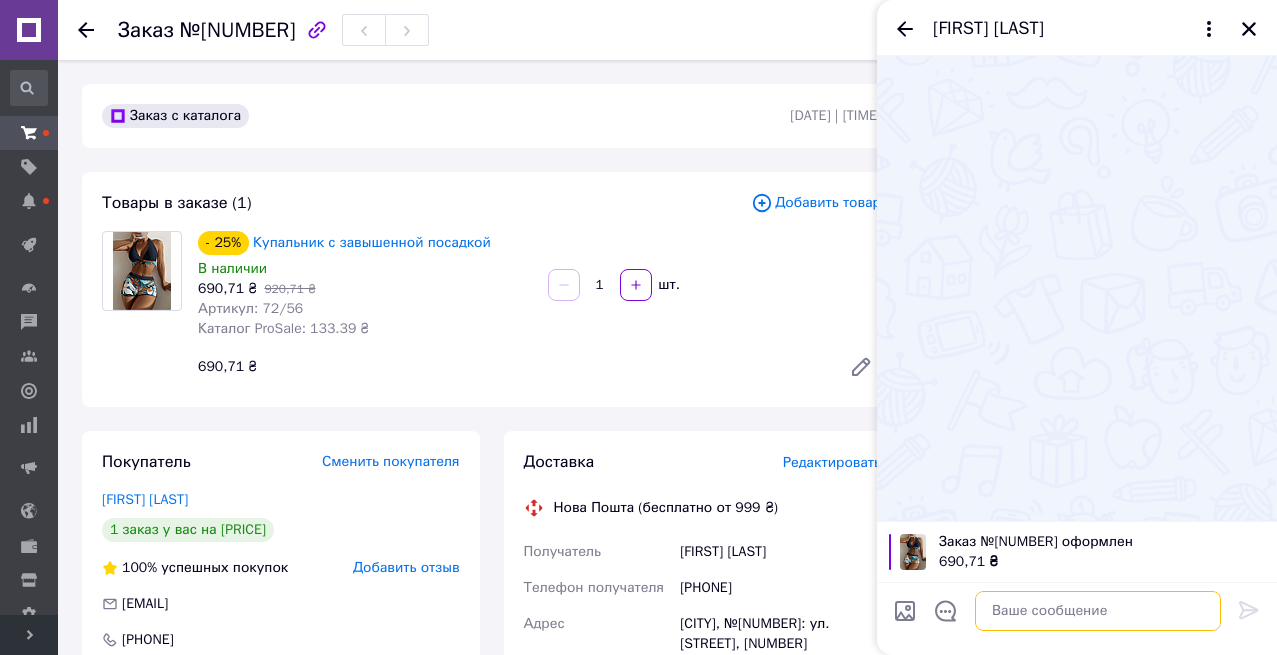 click at bounding box center [1098, 611] 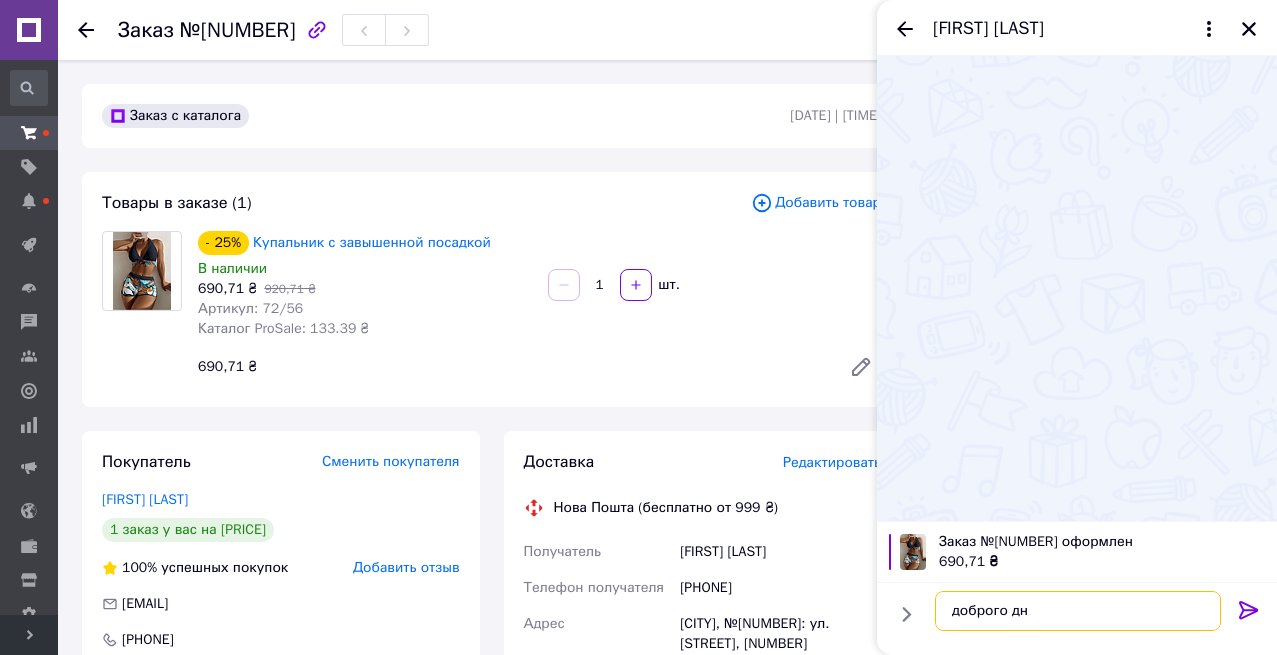 type on "доброго дня" 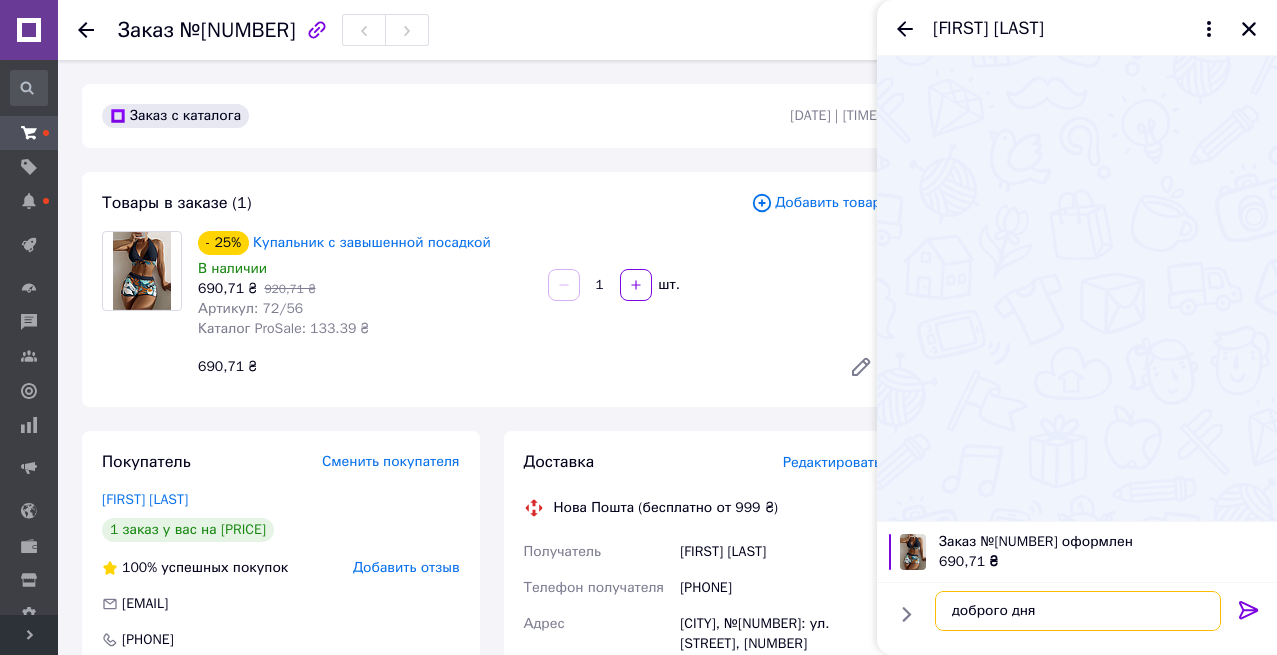 type 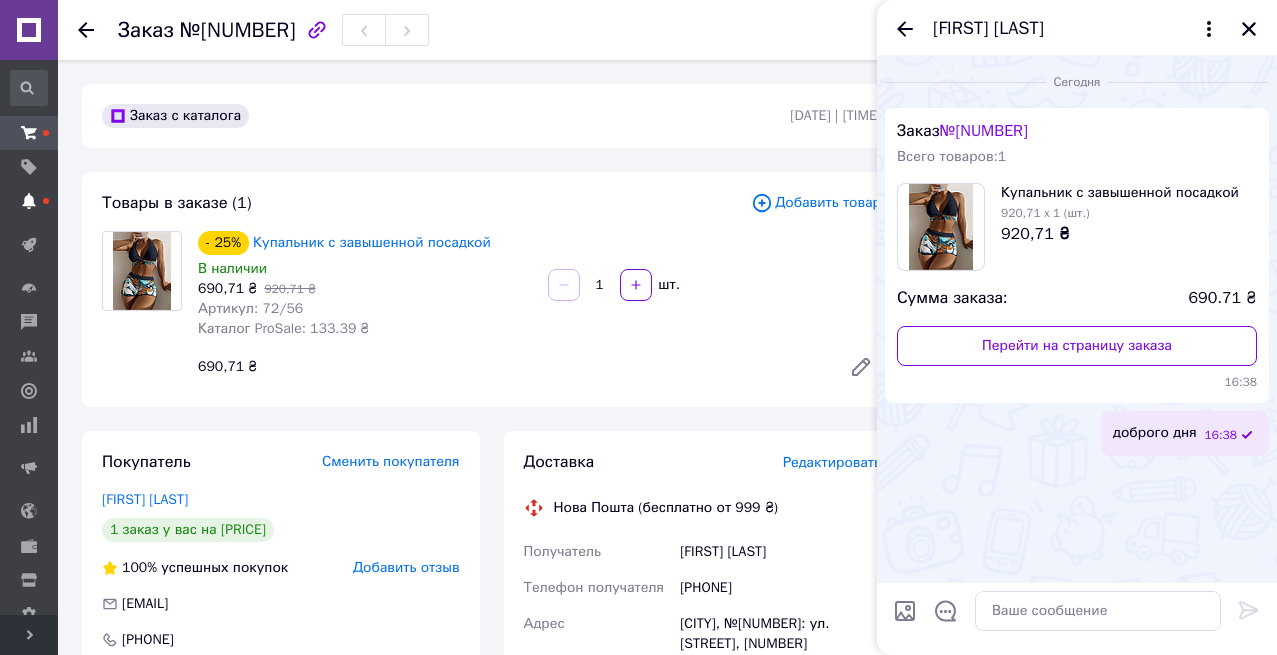 click on "Уведомления" at bounding box center [29, 201] 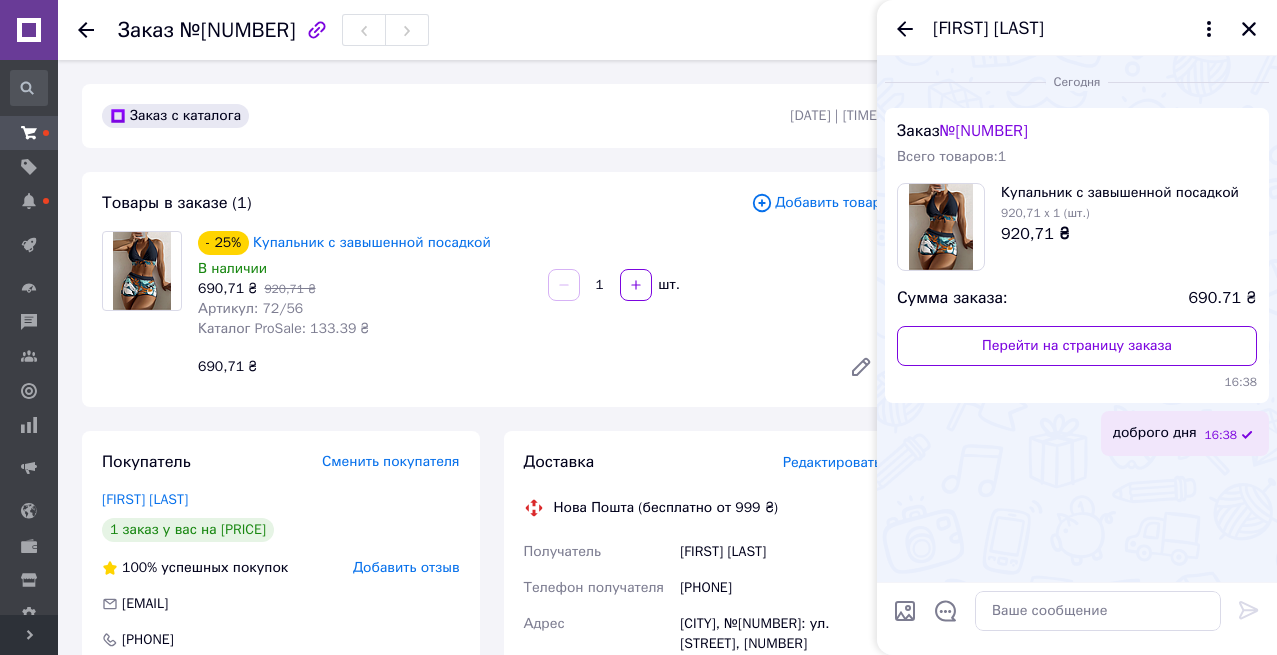 click on "[PHONE]" at bounding box center (281, 640) 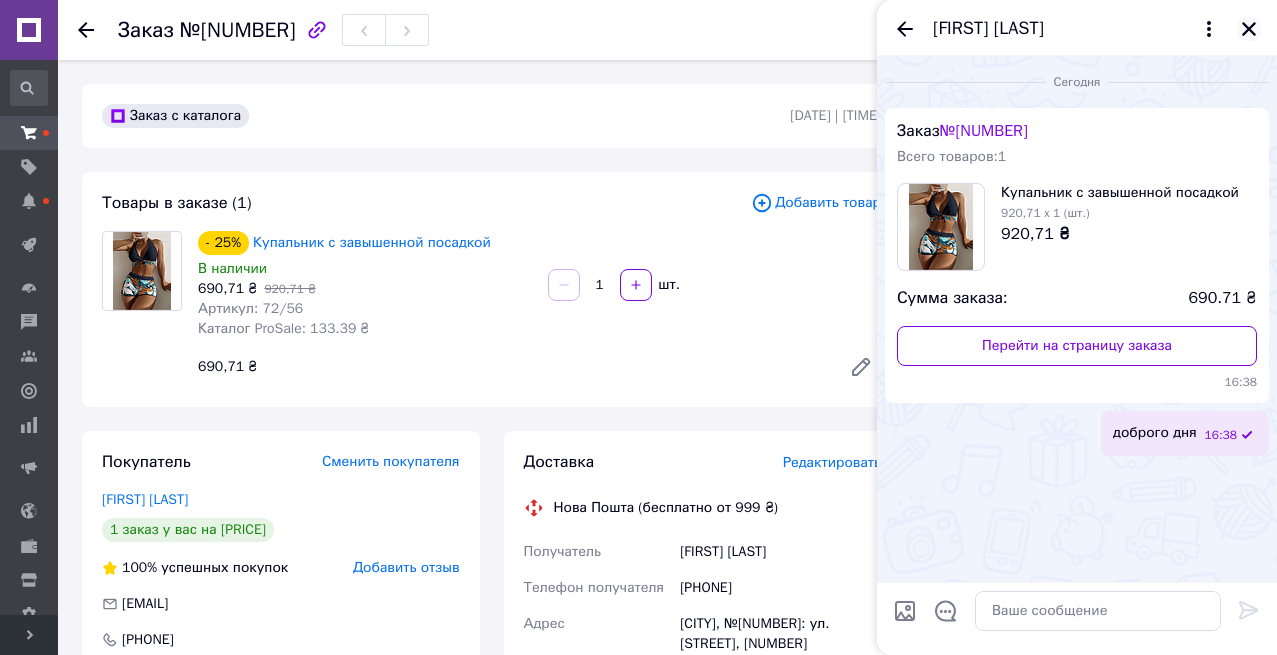 click 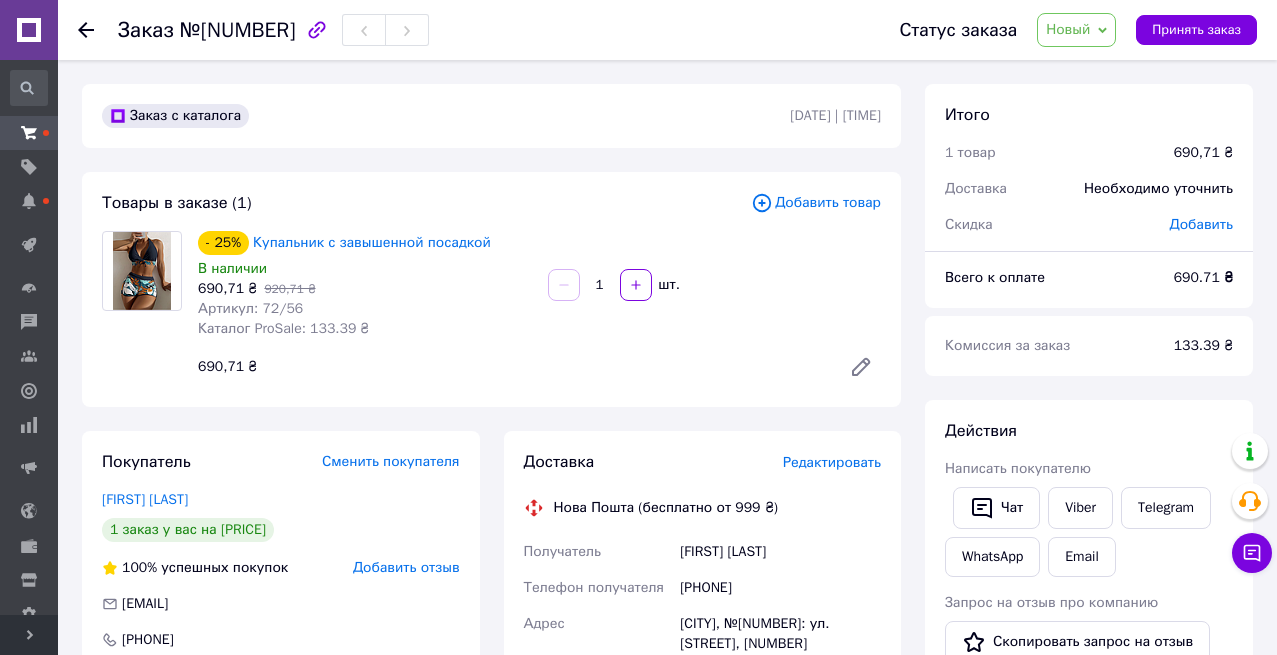 click on "Новый" at bounding box center [1076, 30] 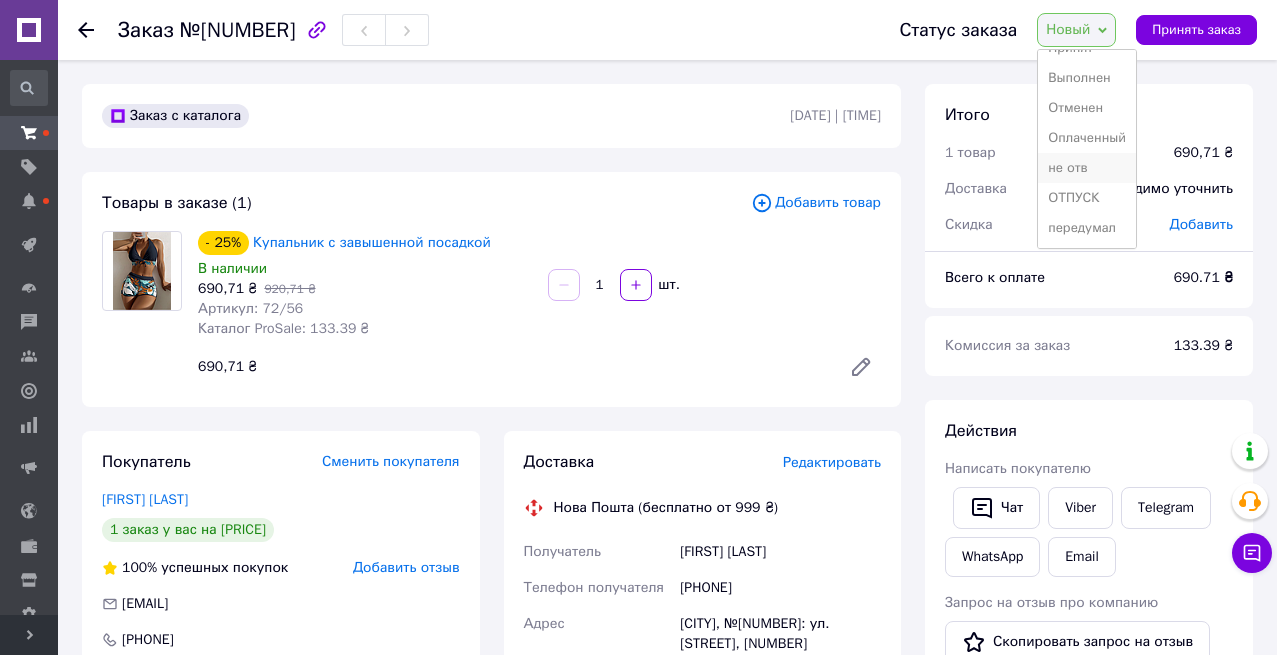 scroll, scrollTop: 33, scrollLeft: 0, axis: vertical 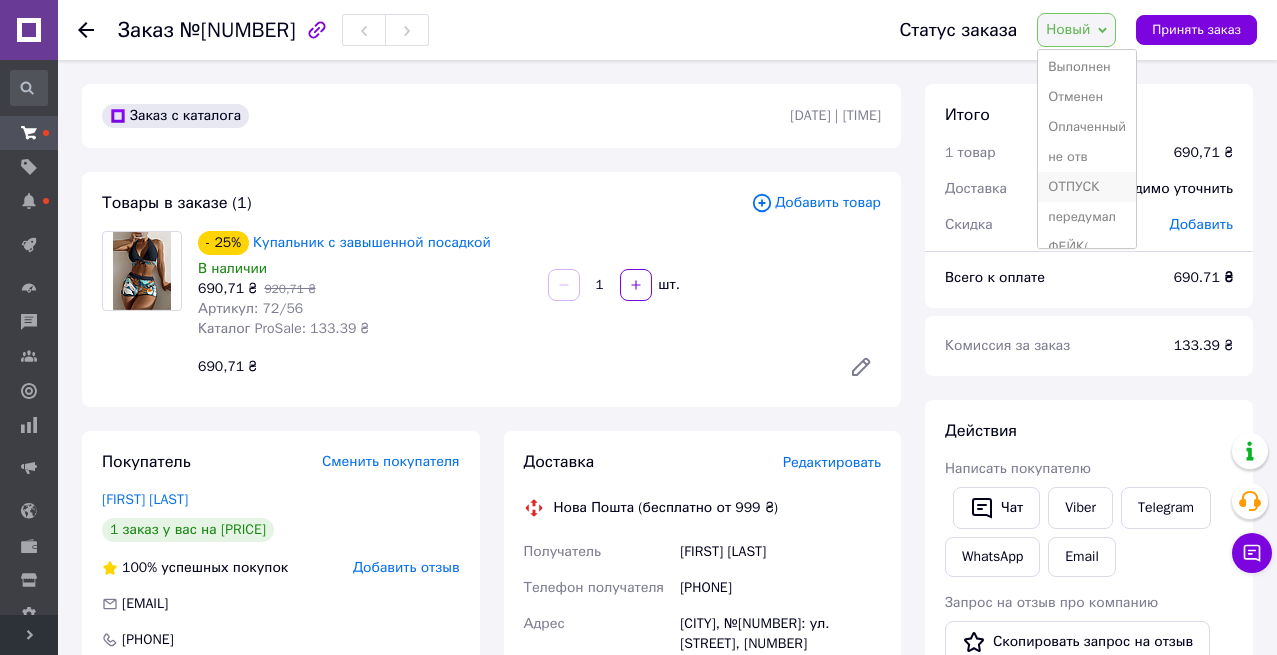 click on "ОТПУСК" at bounding box center (1087, 187) 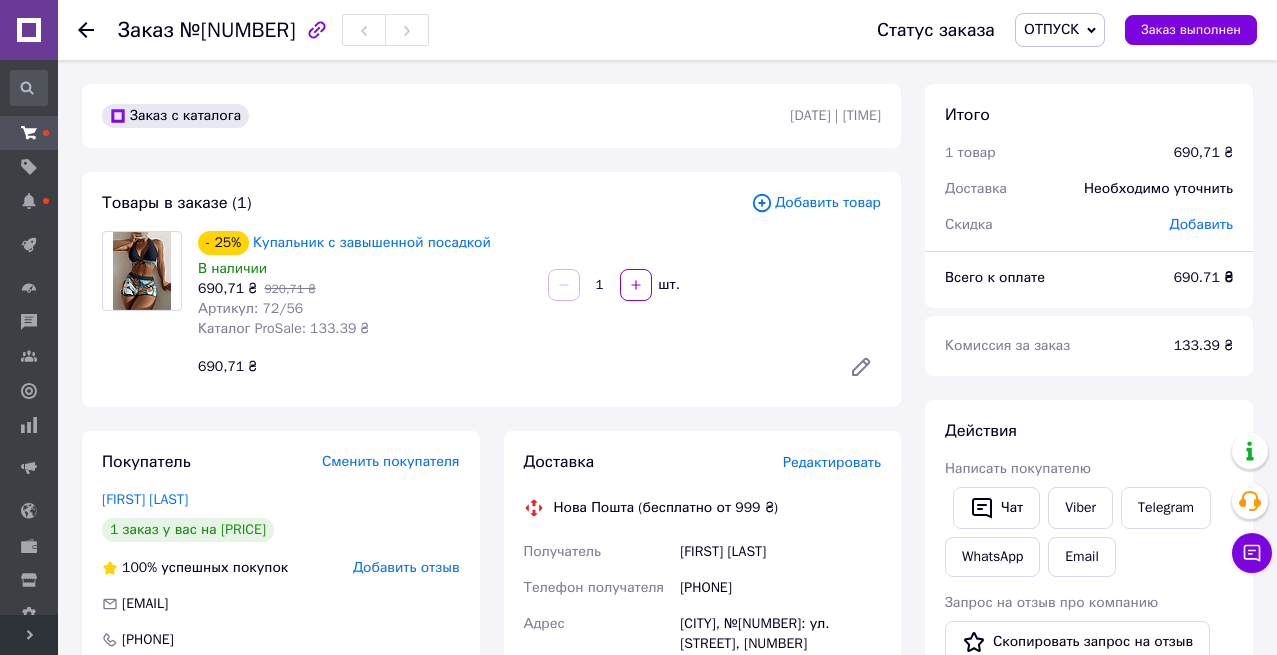 click on "Заказ №[NUMBER] Статус заказа ОТПУСК Принят Выполнен Отменен Оплаченный не отв  передумал   ФЕЙК( Заказ выполнен" at bounding box center [667, 30] 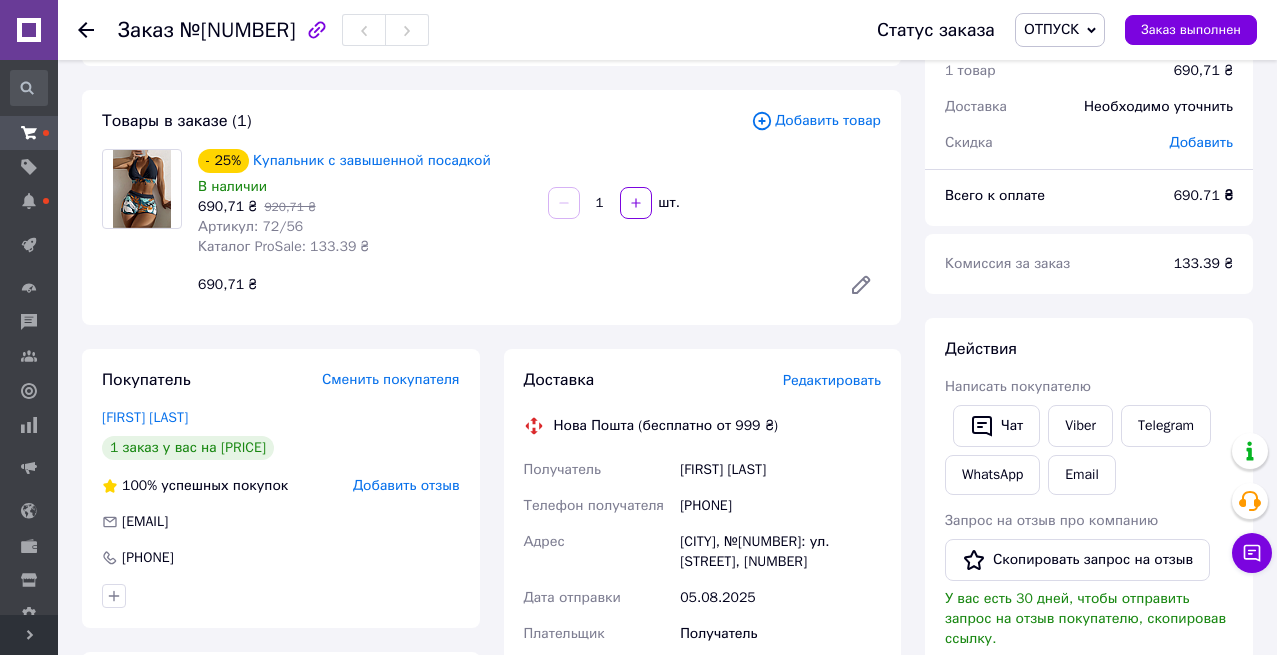 scroll, scrollTop: 99, scrollLeft: 0, axis: vertical 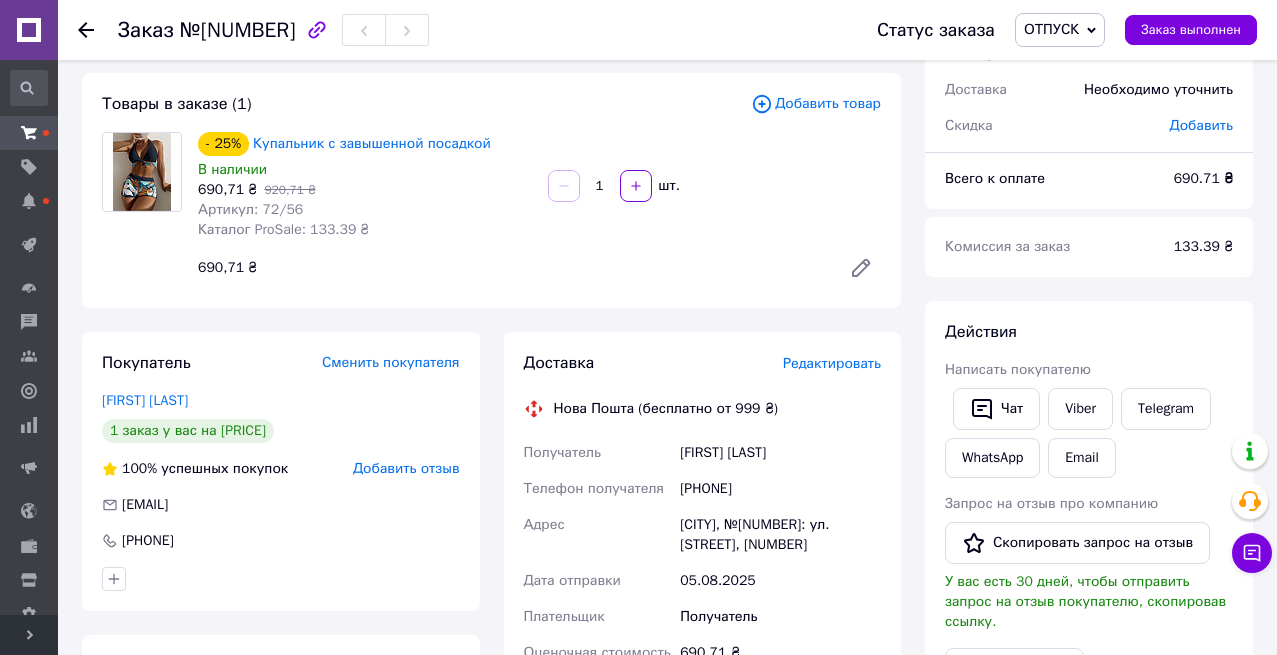 click on "Оплата Наложенный платеж" at bounding box center (281, 853) 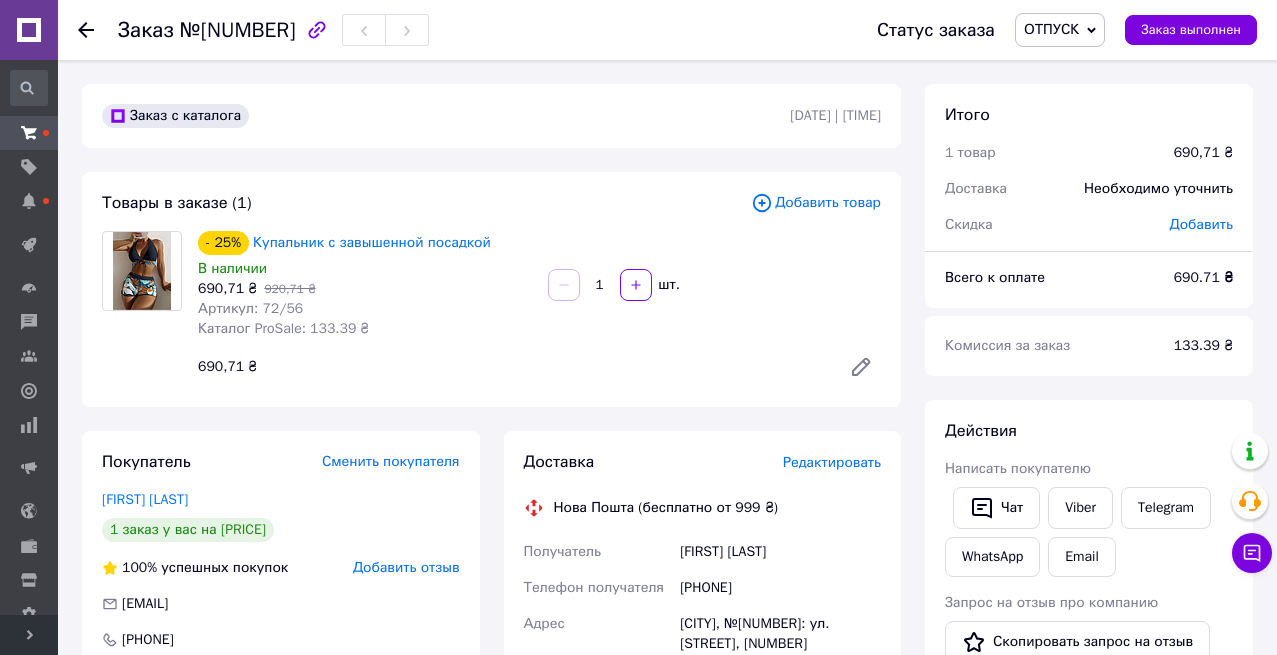 click 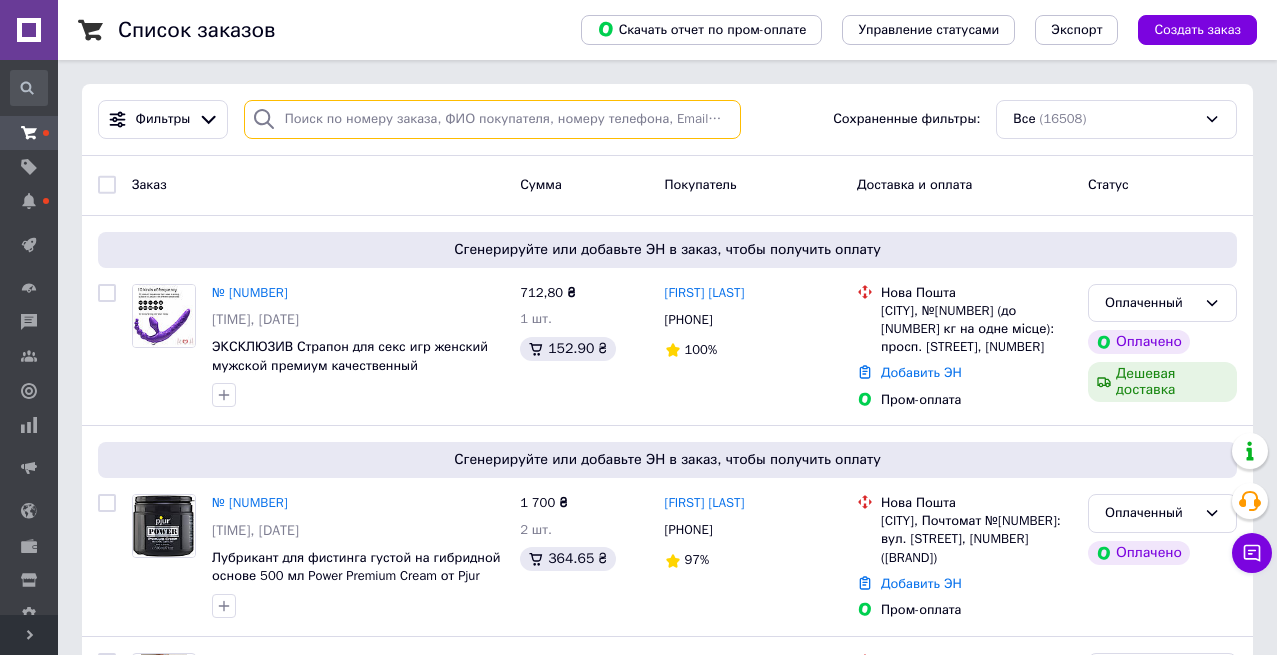 drag, startPoint x: 291, startPoint y: 124, endPoint x: 301, endPoint y: 122, distance: 10.198039 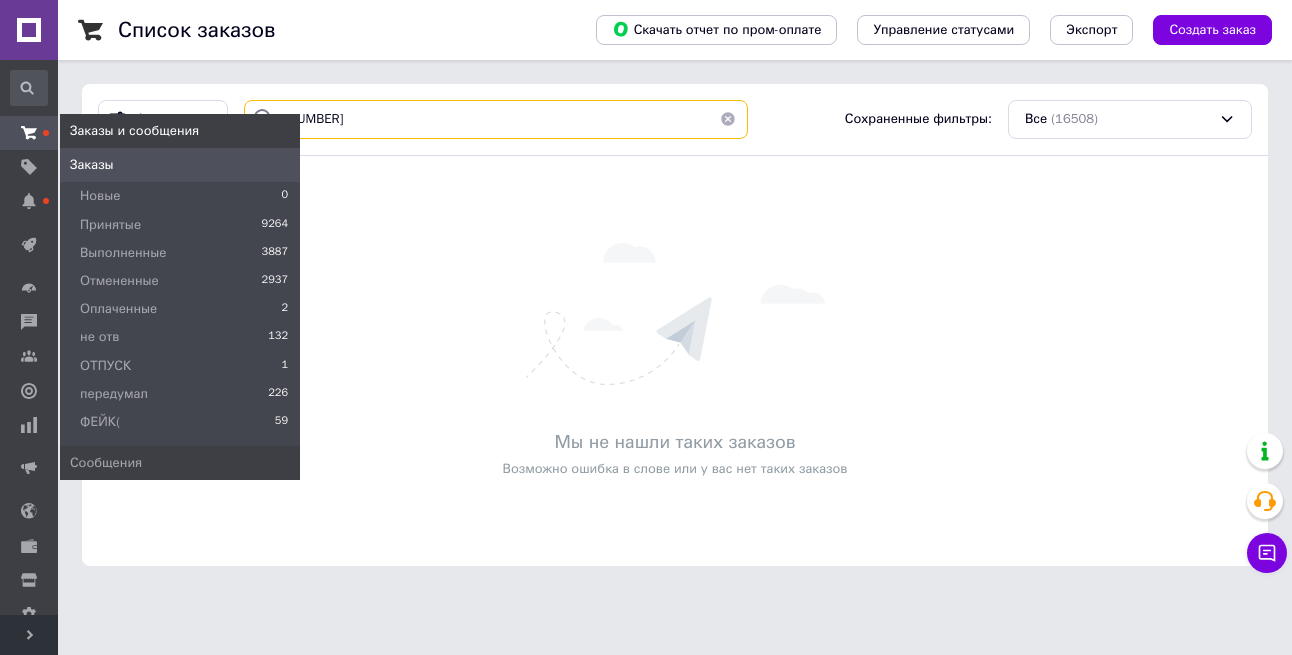 type on "[NUMBER]" 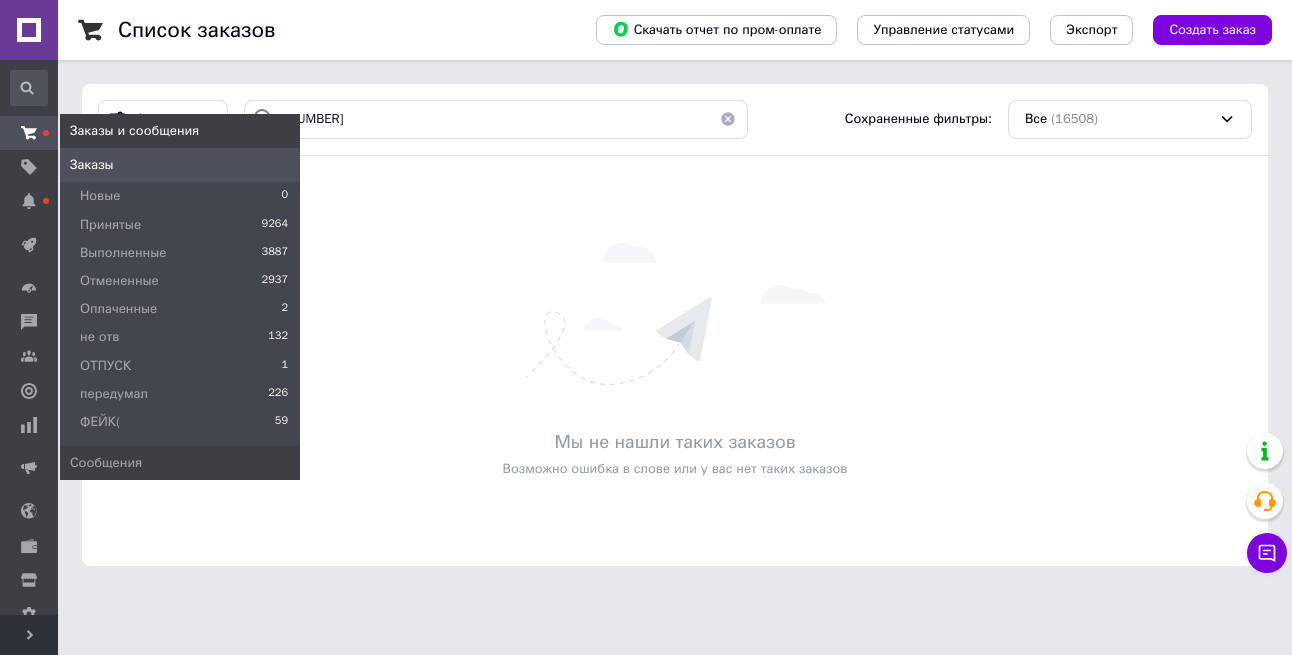 click at bounding box center [29, 133] 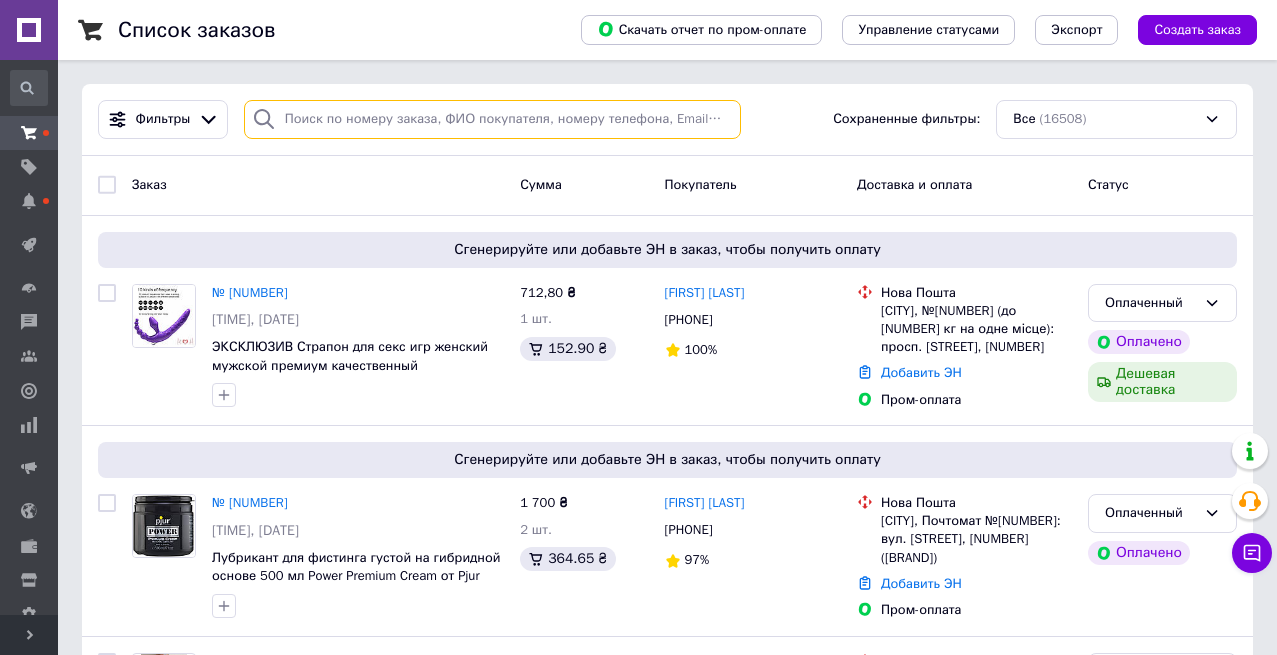 paste on "[NUMBER]" 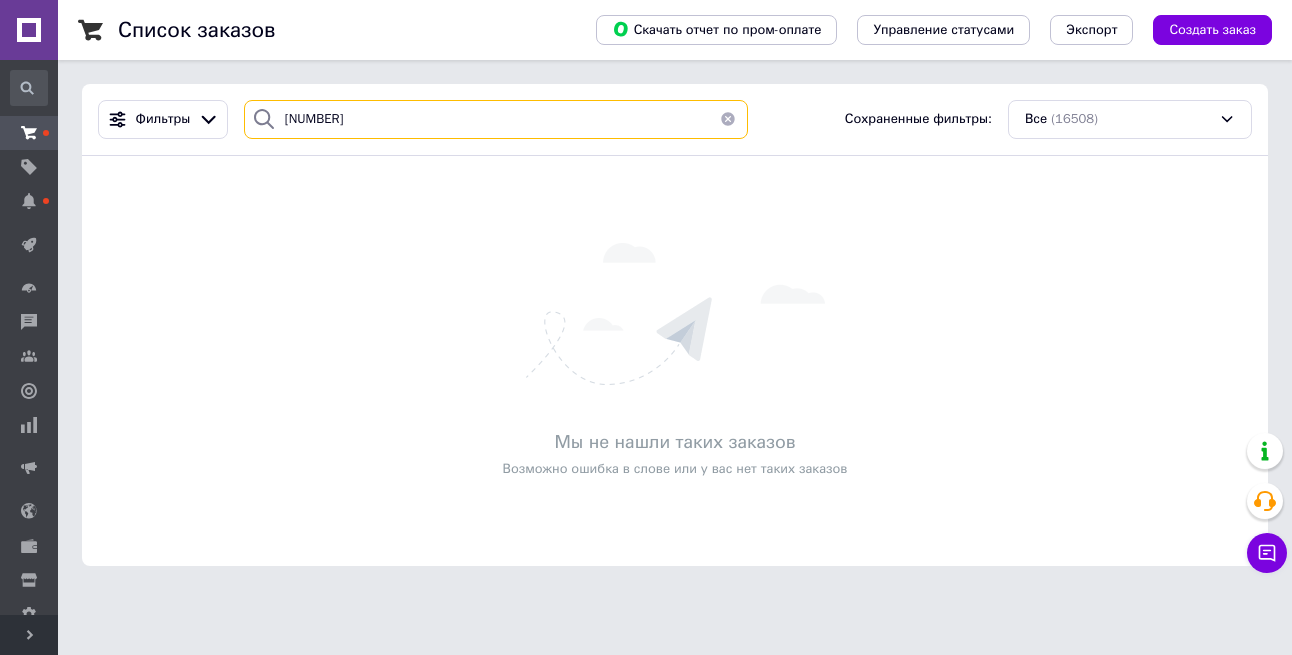 type on "[NUMBER]" 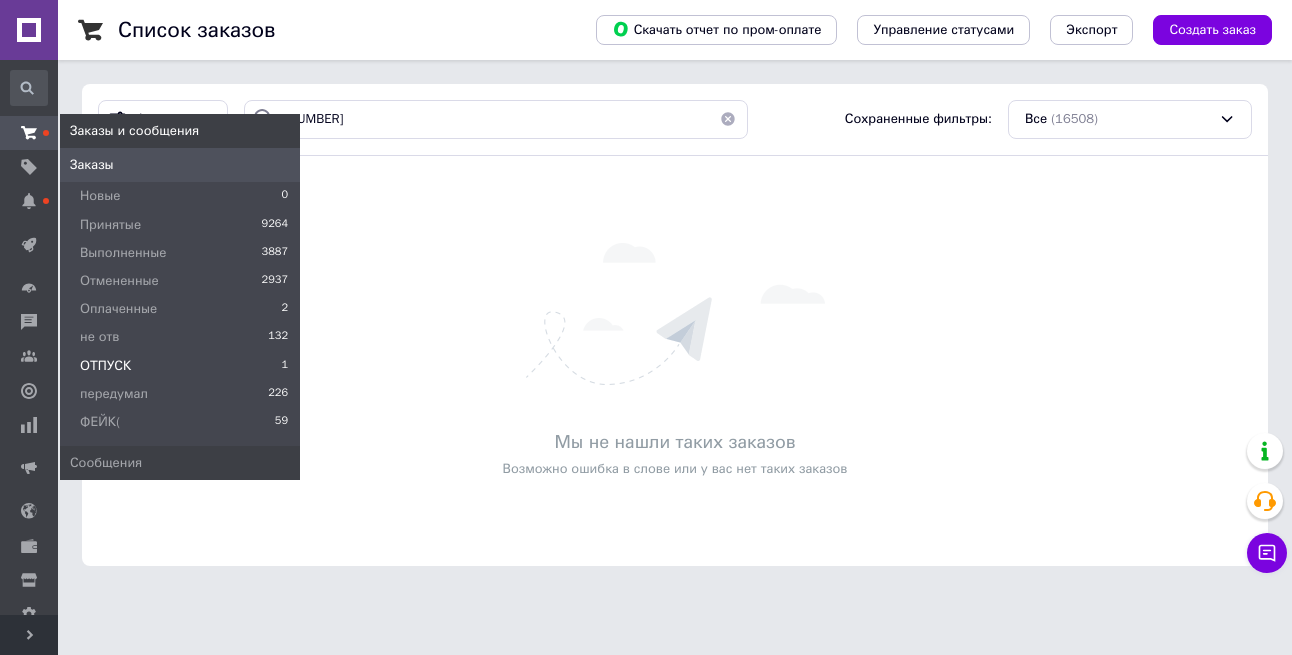 click on "ОТПУСК 1" at bounding box center (180, 366) 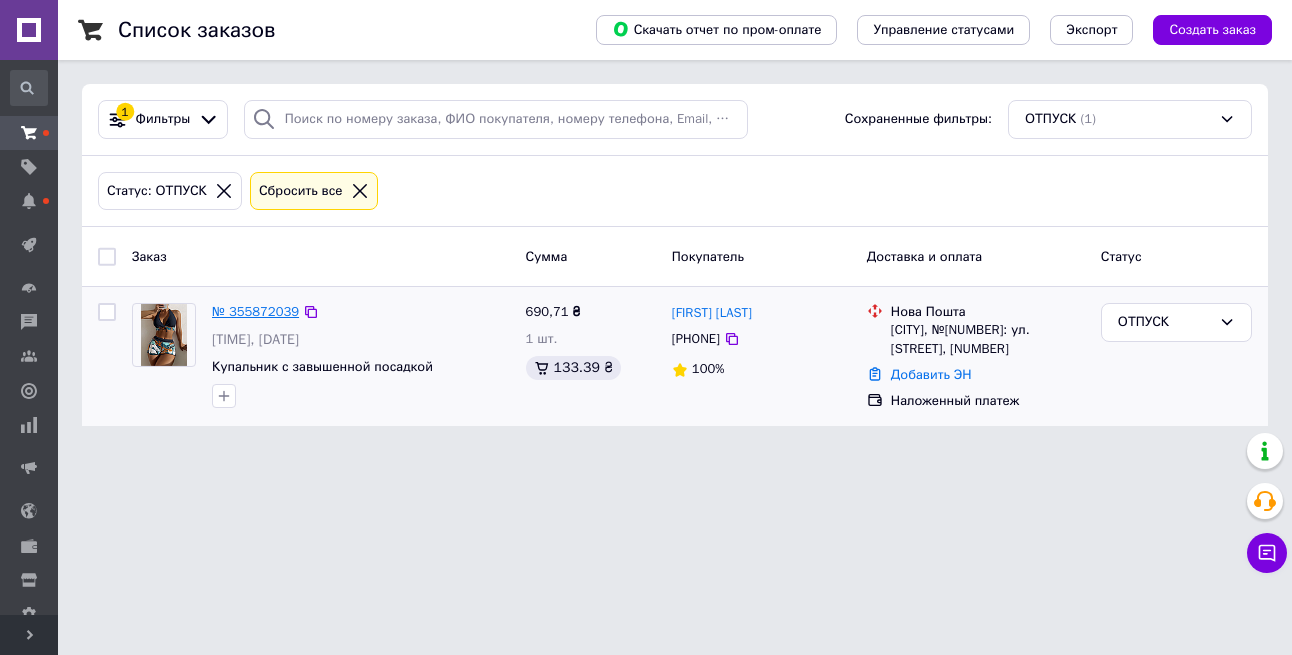 click on "№ 355872039" at bounding box center (255, 311) 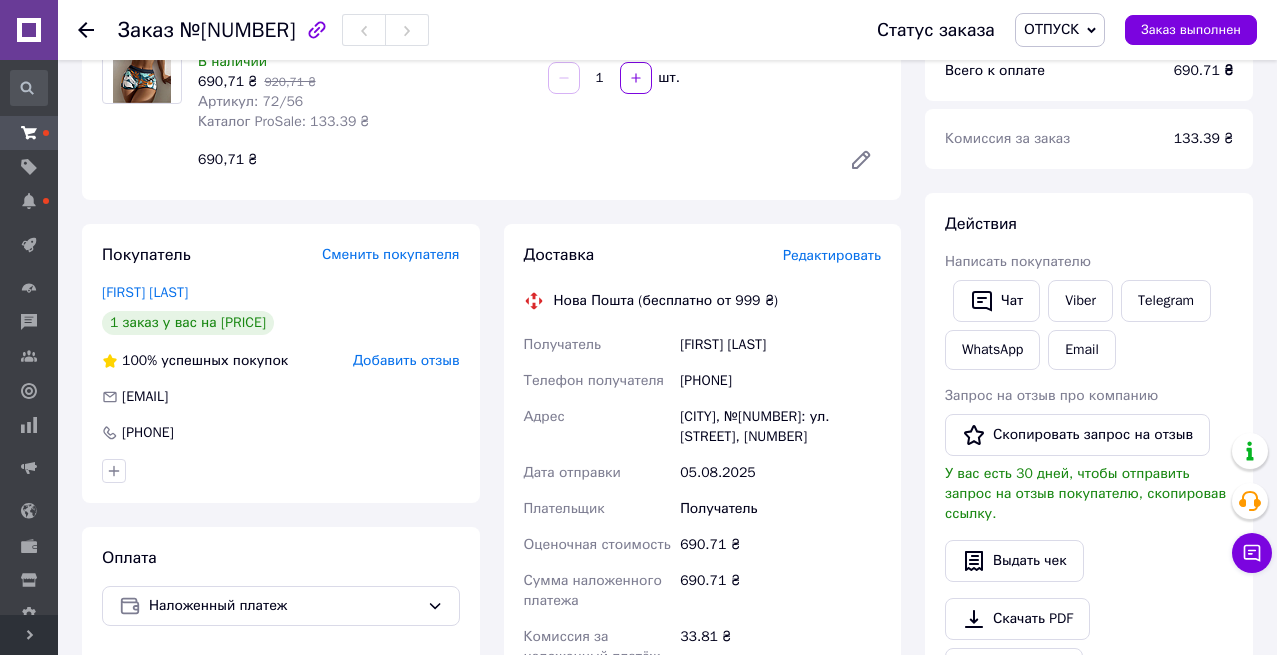 scroll, scrollTop: 47, scrollLeft: 0, axis: vertical 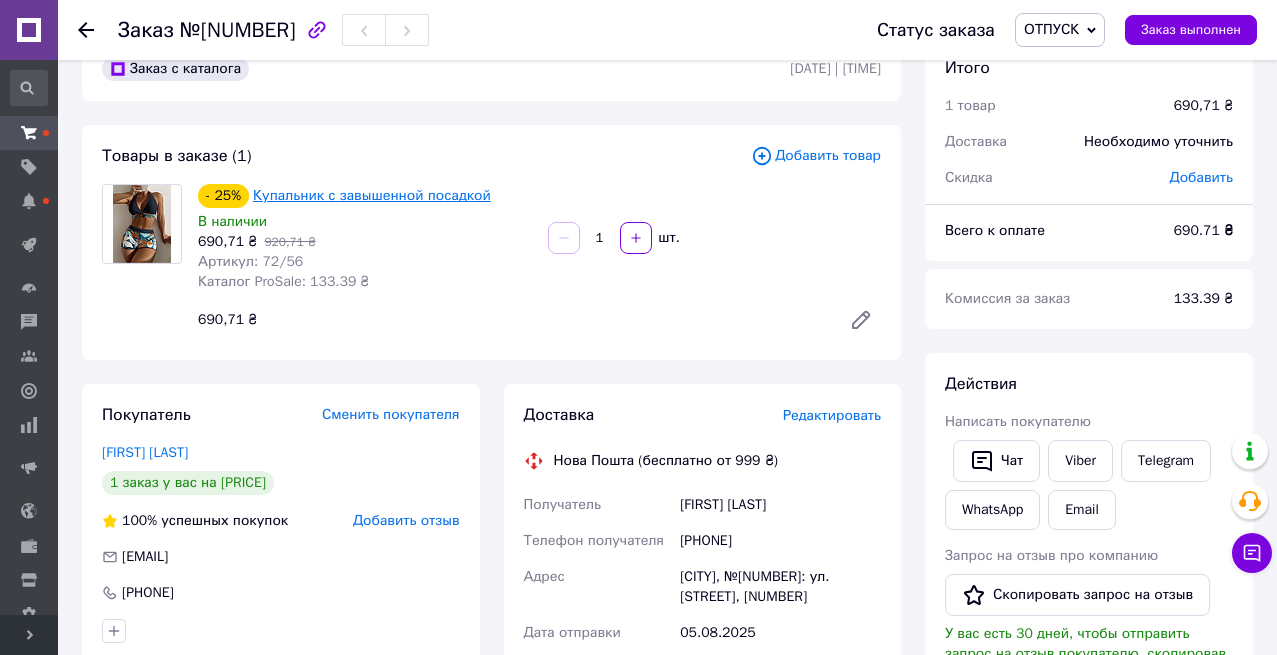 click on "Купальник с завышенной посадкой" at bounding box center (372, 195) 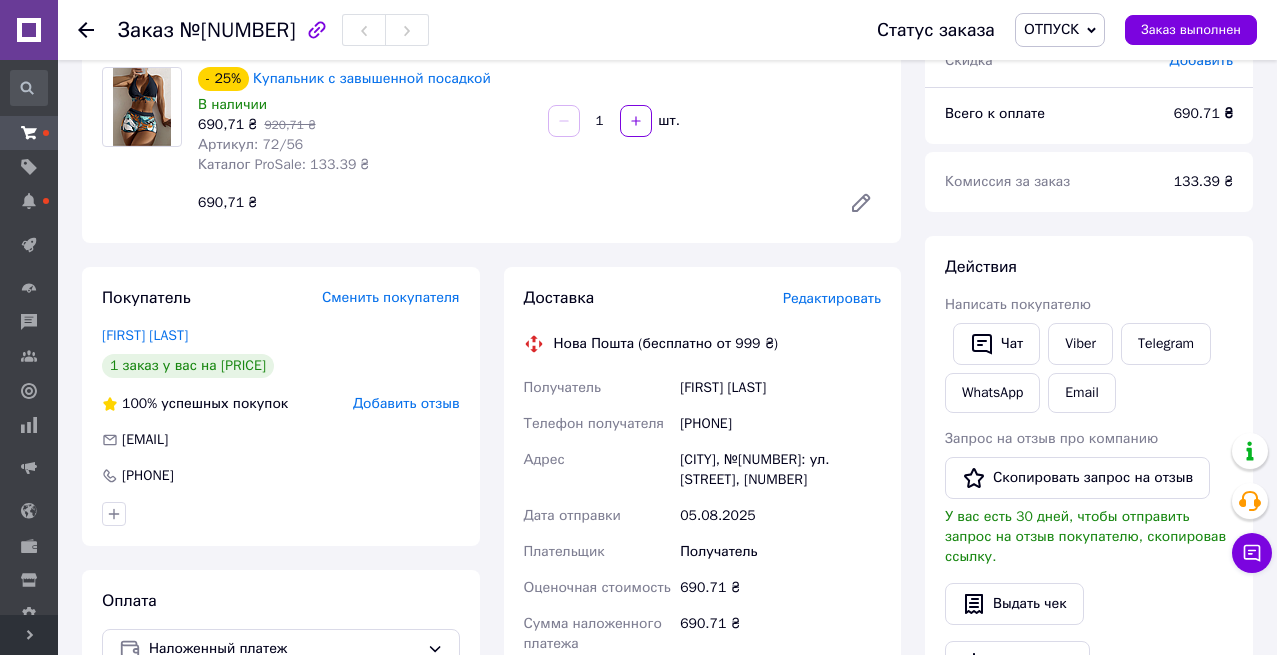 scroll, scrollTop: 41, scrollLeft: 0, axis: vertical 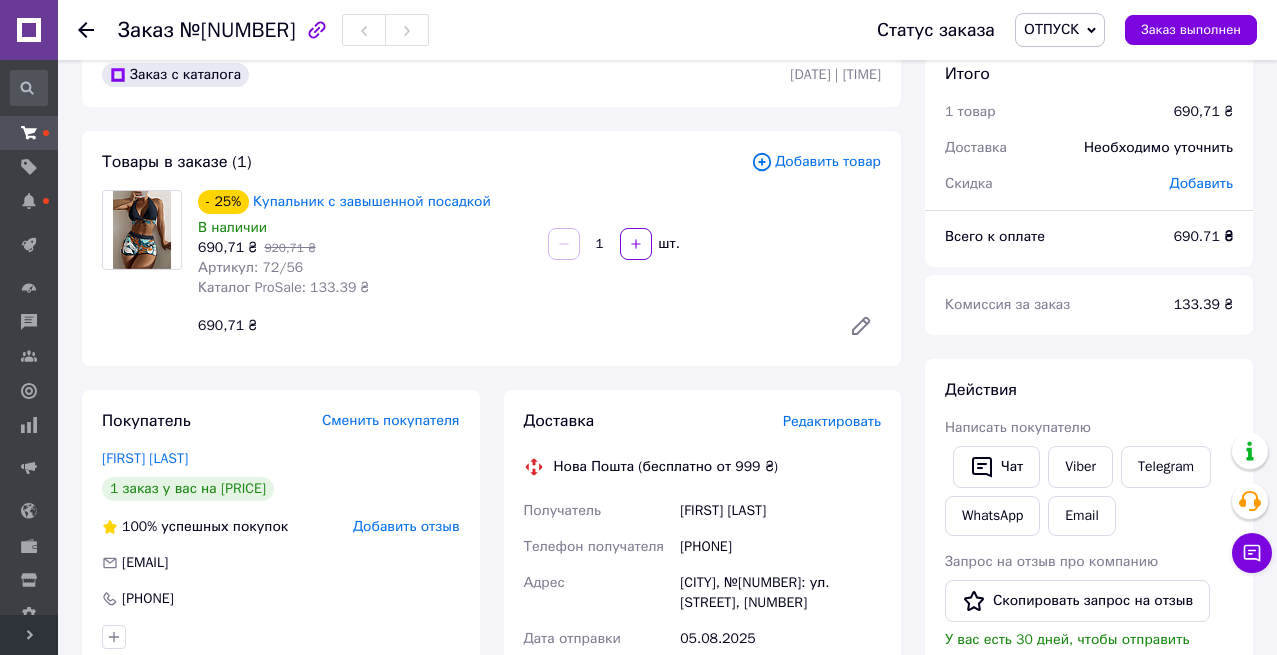 click 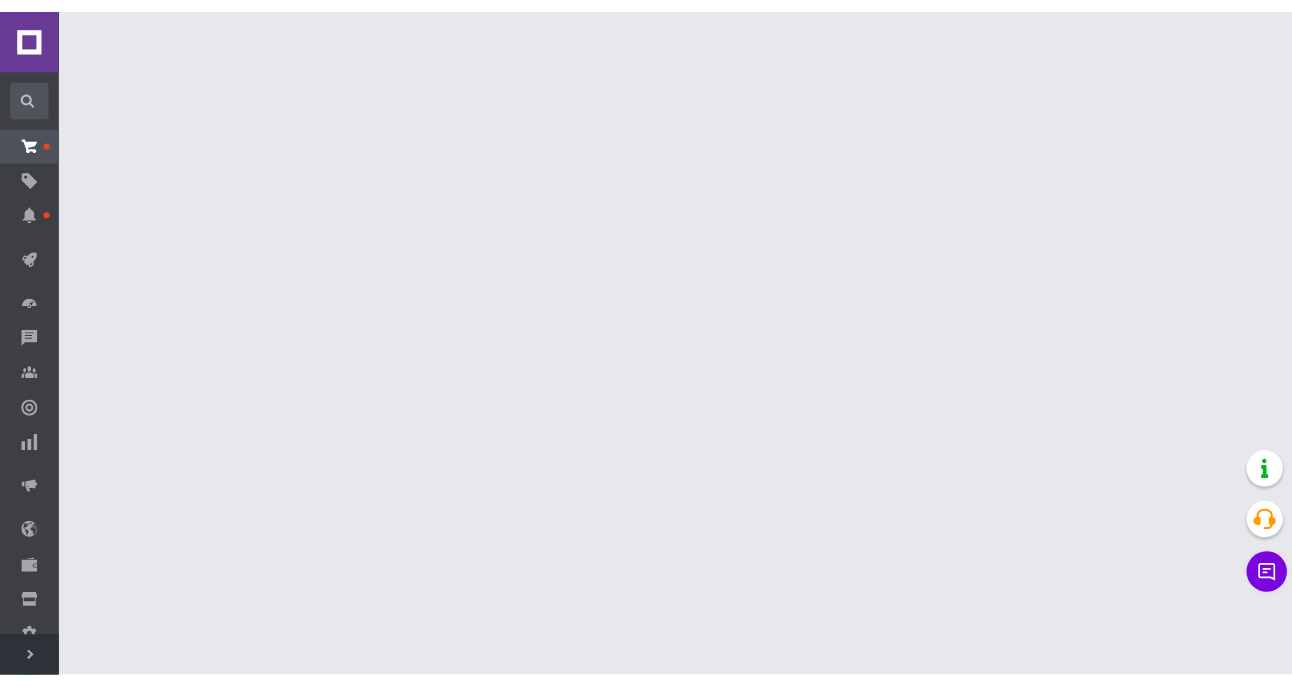 scroll, scrollTop: 0, scrollLeft: 0, axis: both 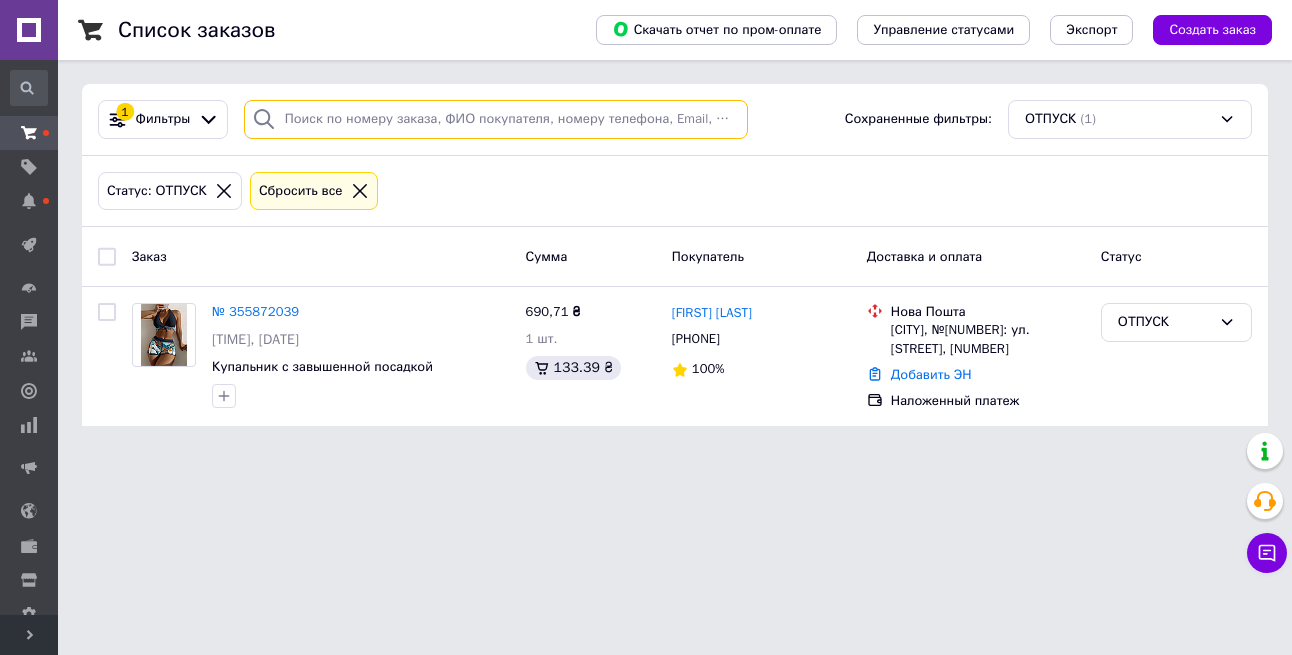 click at bounding box center (496, 119) 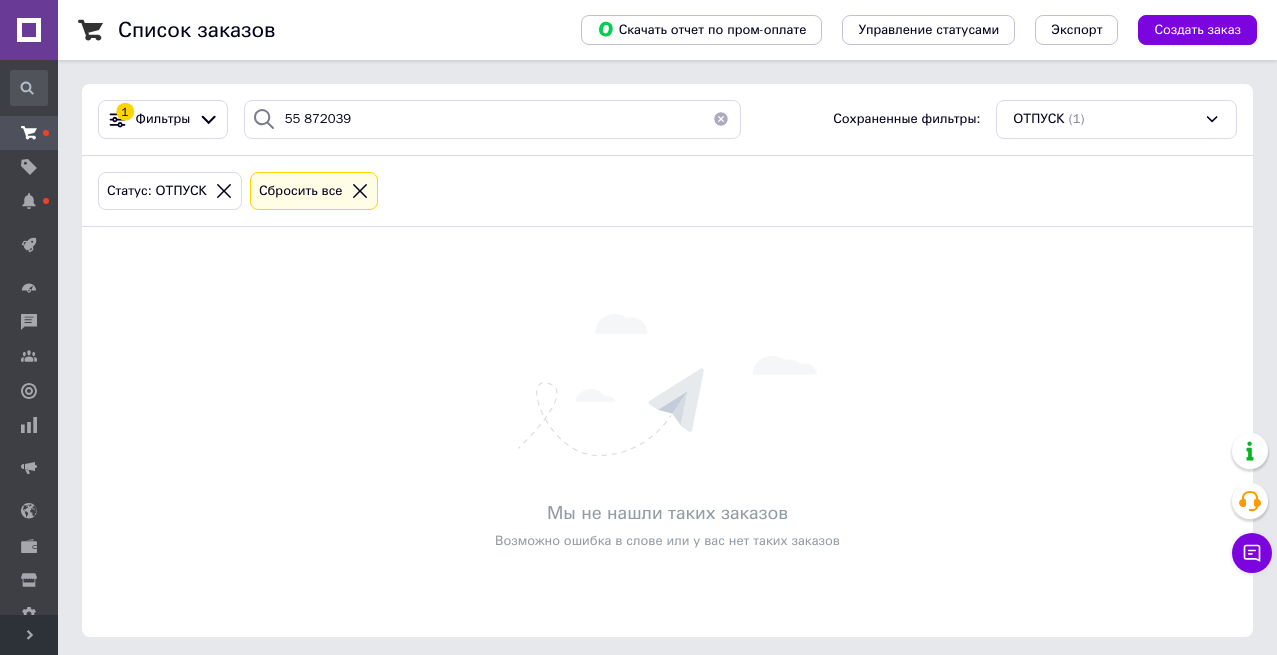 click on "Мы не нашли таких заказов Возможно ошибка в слове или у вас нет таких заказов" at bounding box center (667, 432) 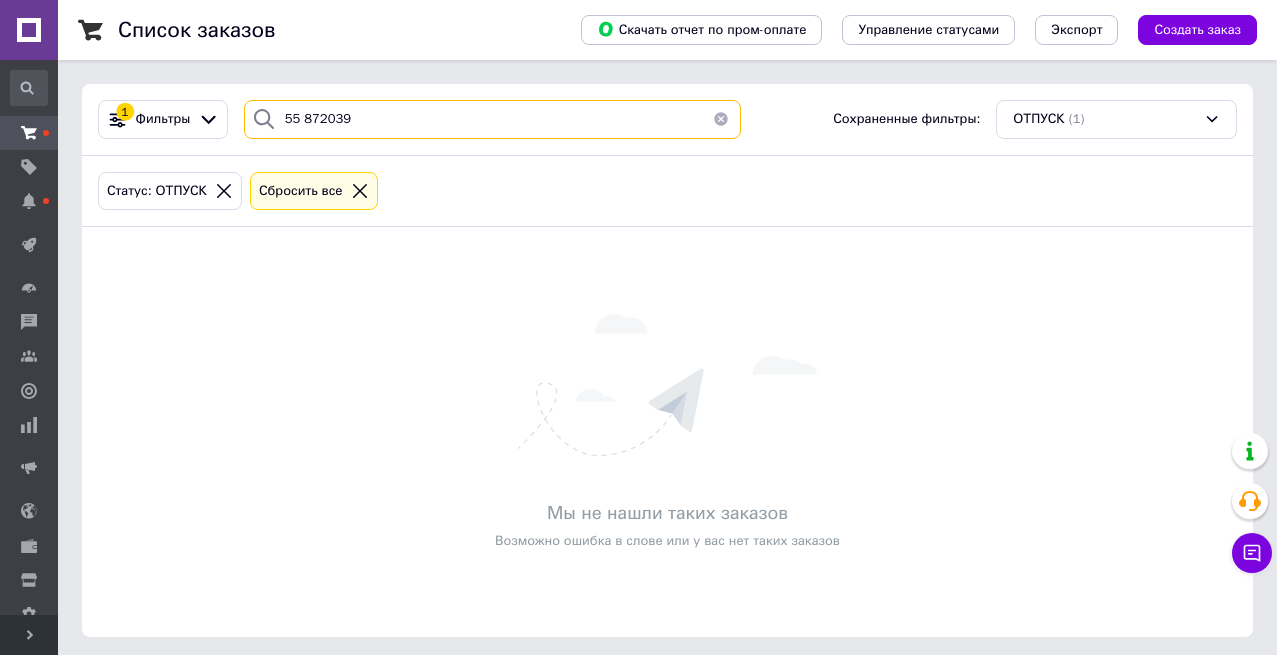 click on "55 872039" at bounding box center [492, 119] 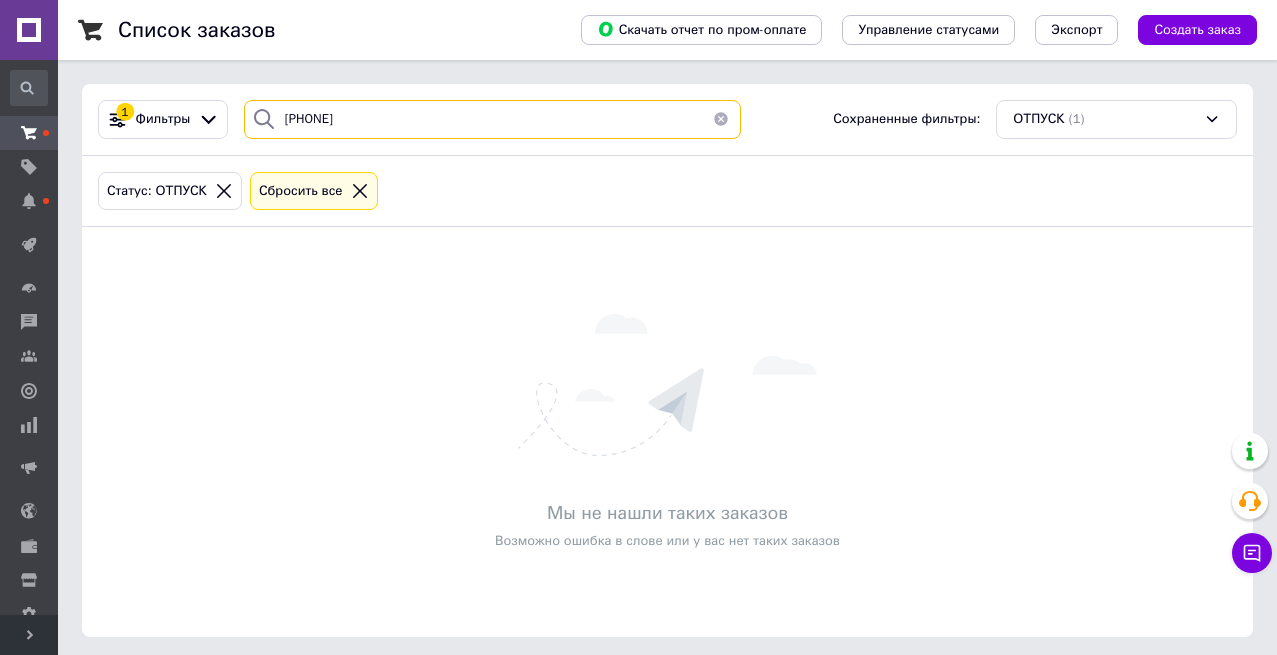 type on "[PHONE]" 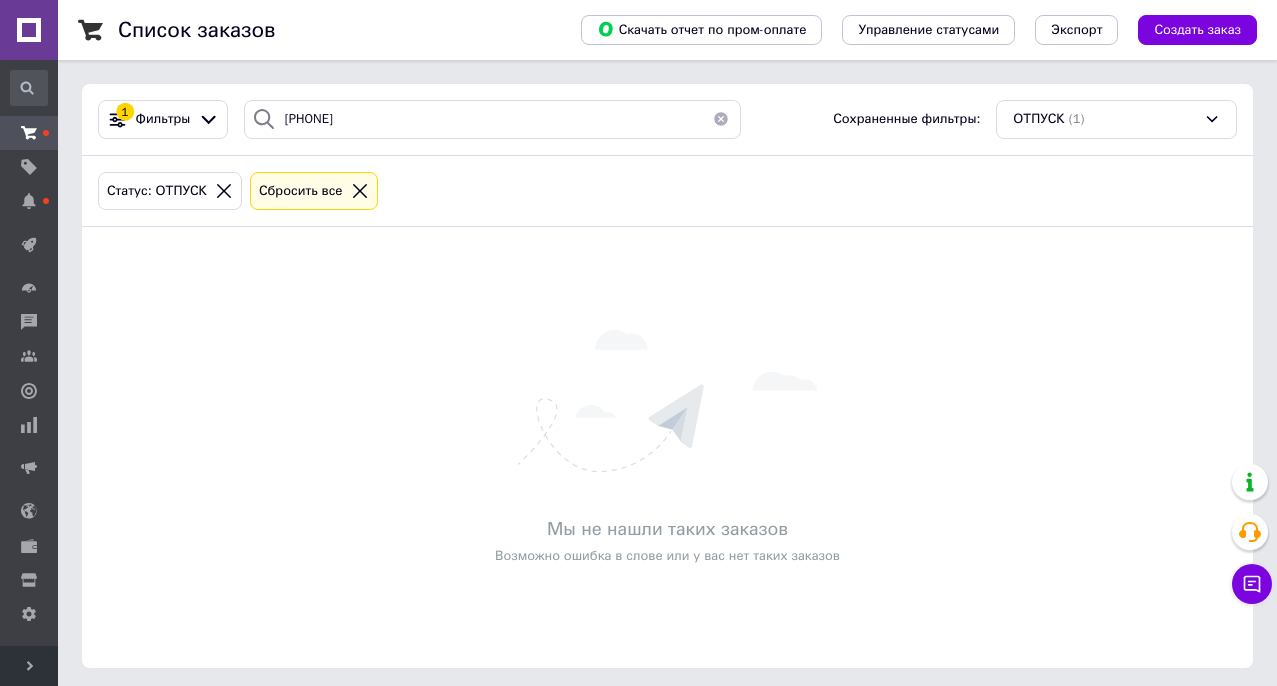 click on "Сбросить все" at bounding box center [314, 191] 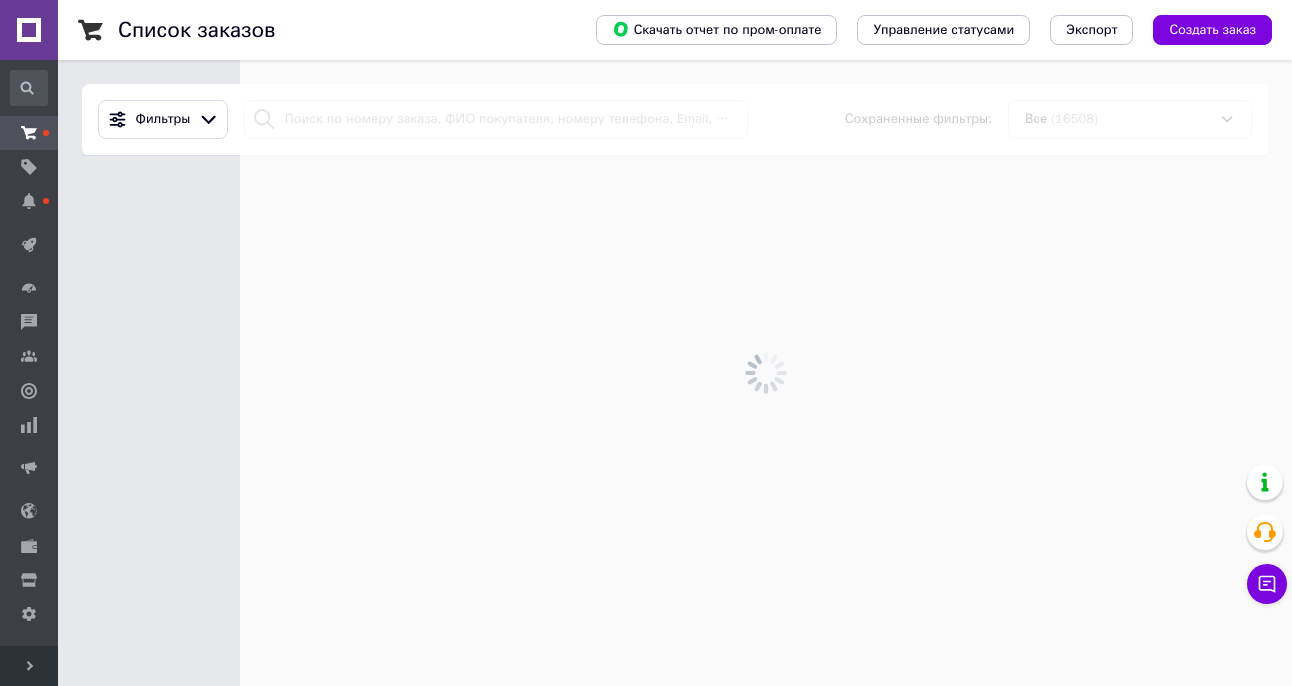 click at bounding box center (766, 373) 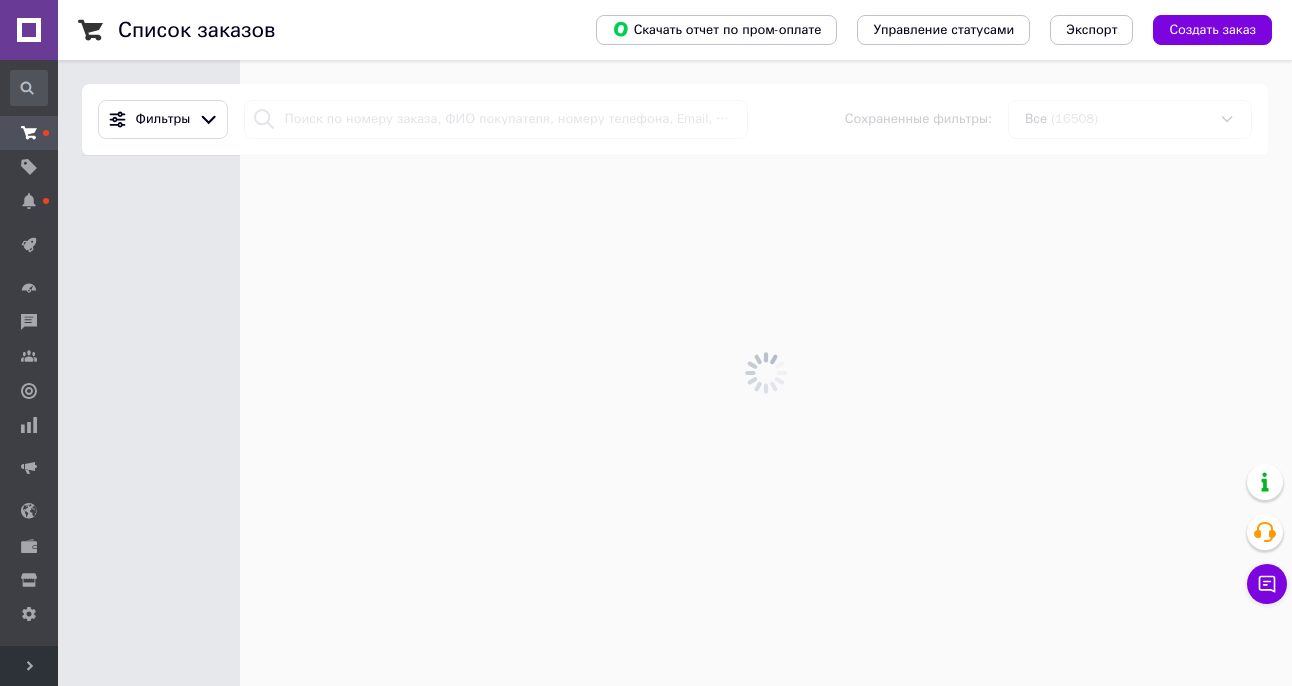 click at bounding box center [766, 373] 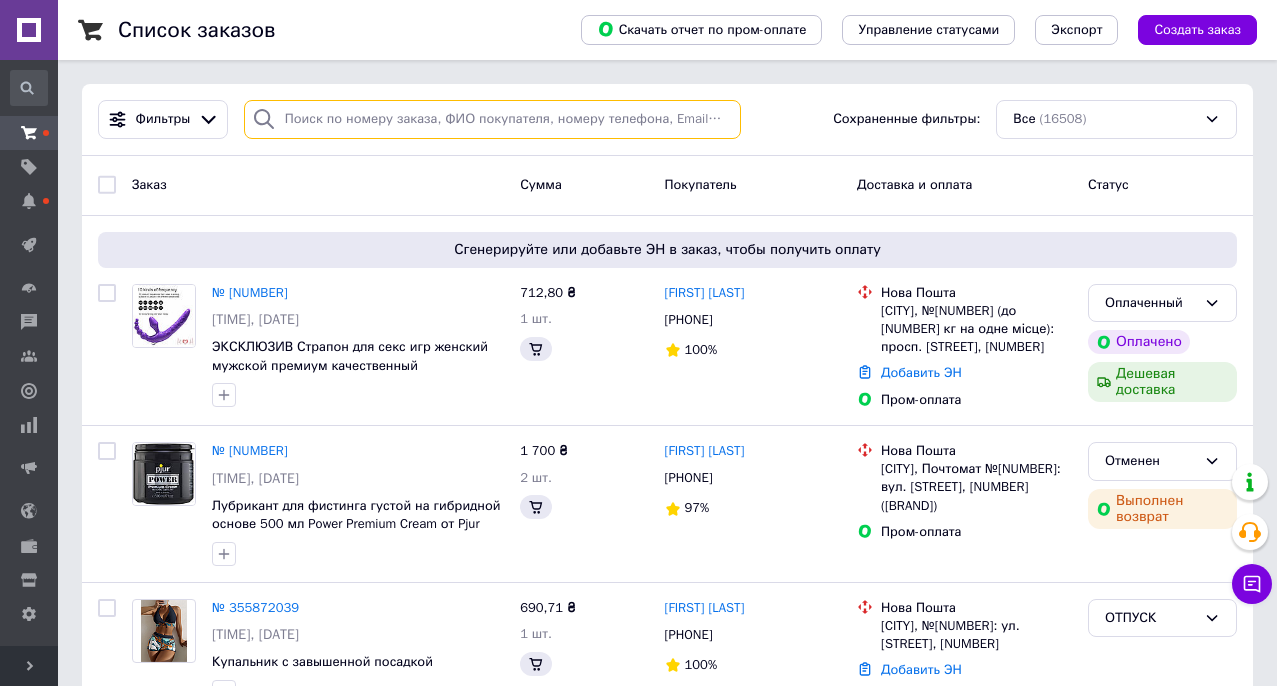 click at bounding box center [492, 119] 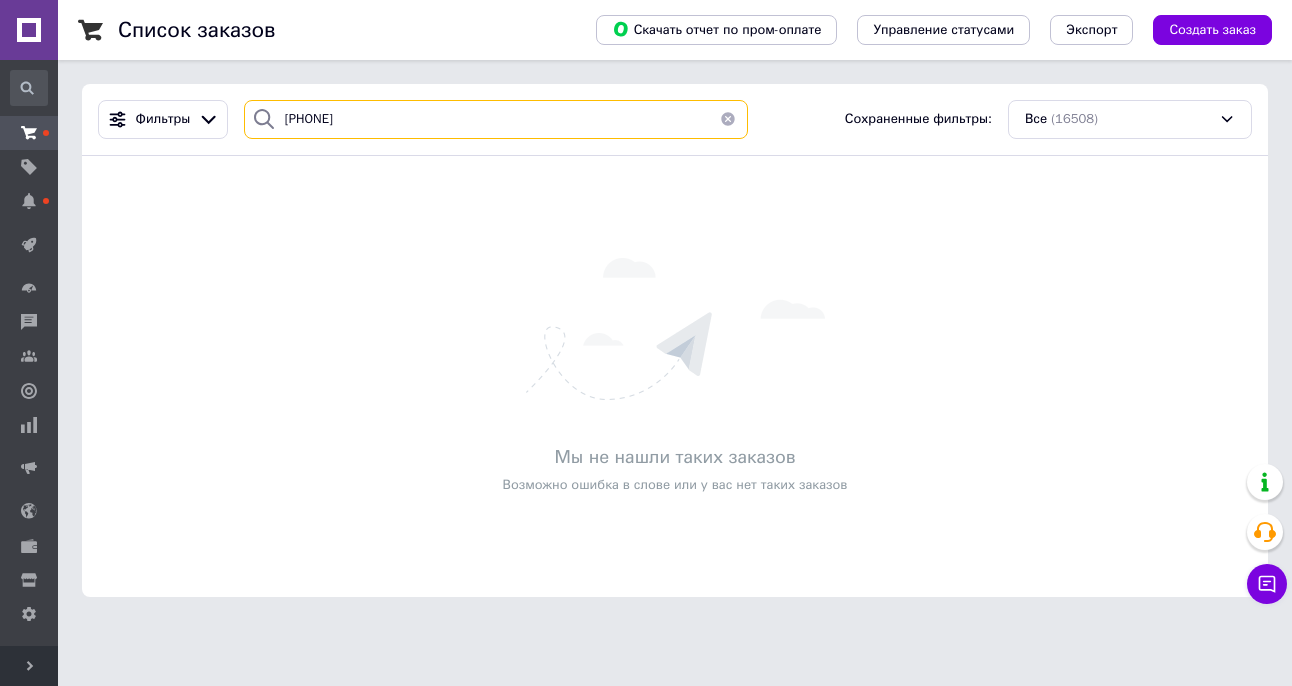 type on "[PHONE]" 